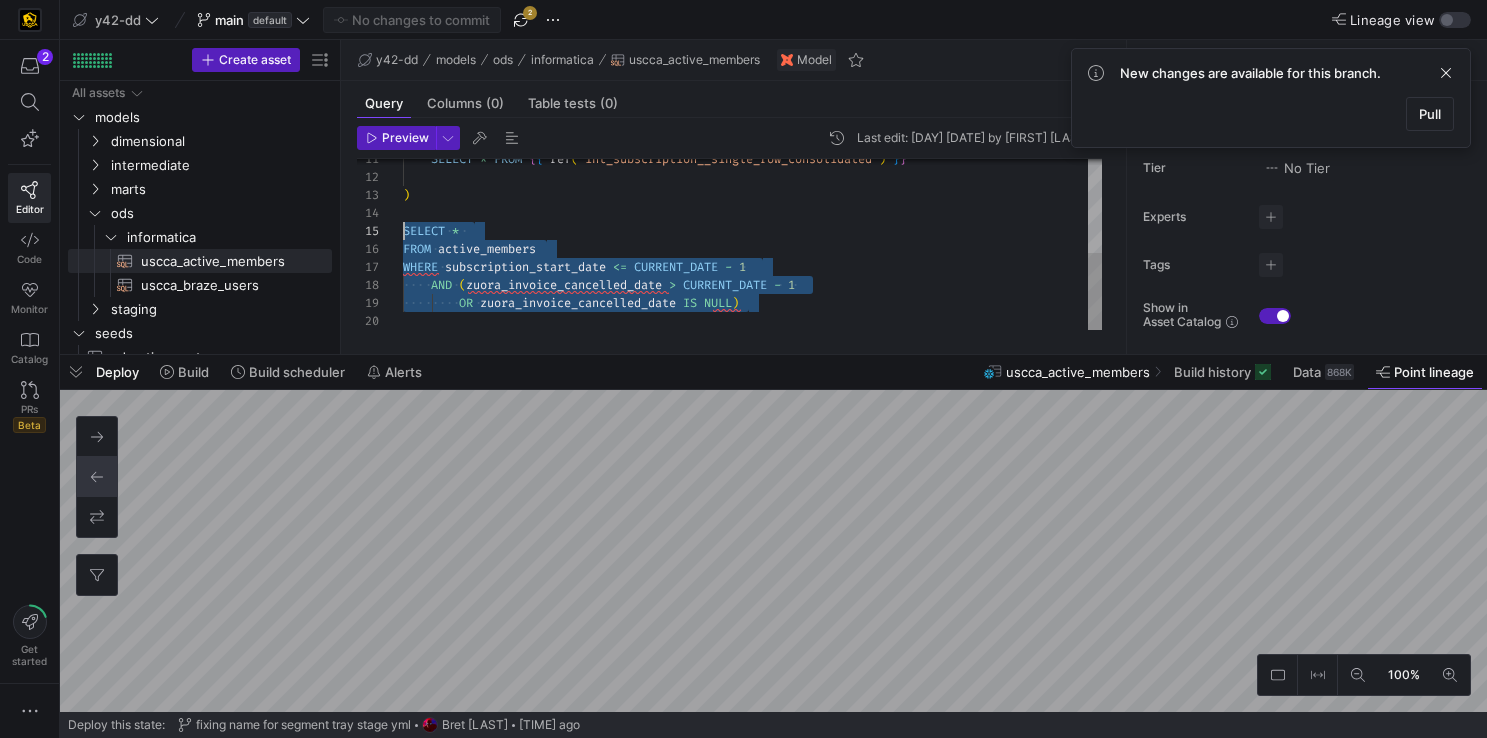scroll, scrollTop: 0, scrollLeft: 0, axis: both 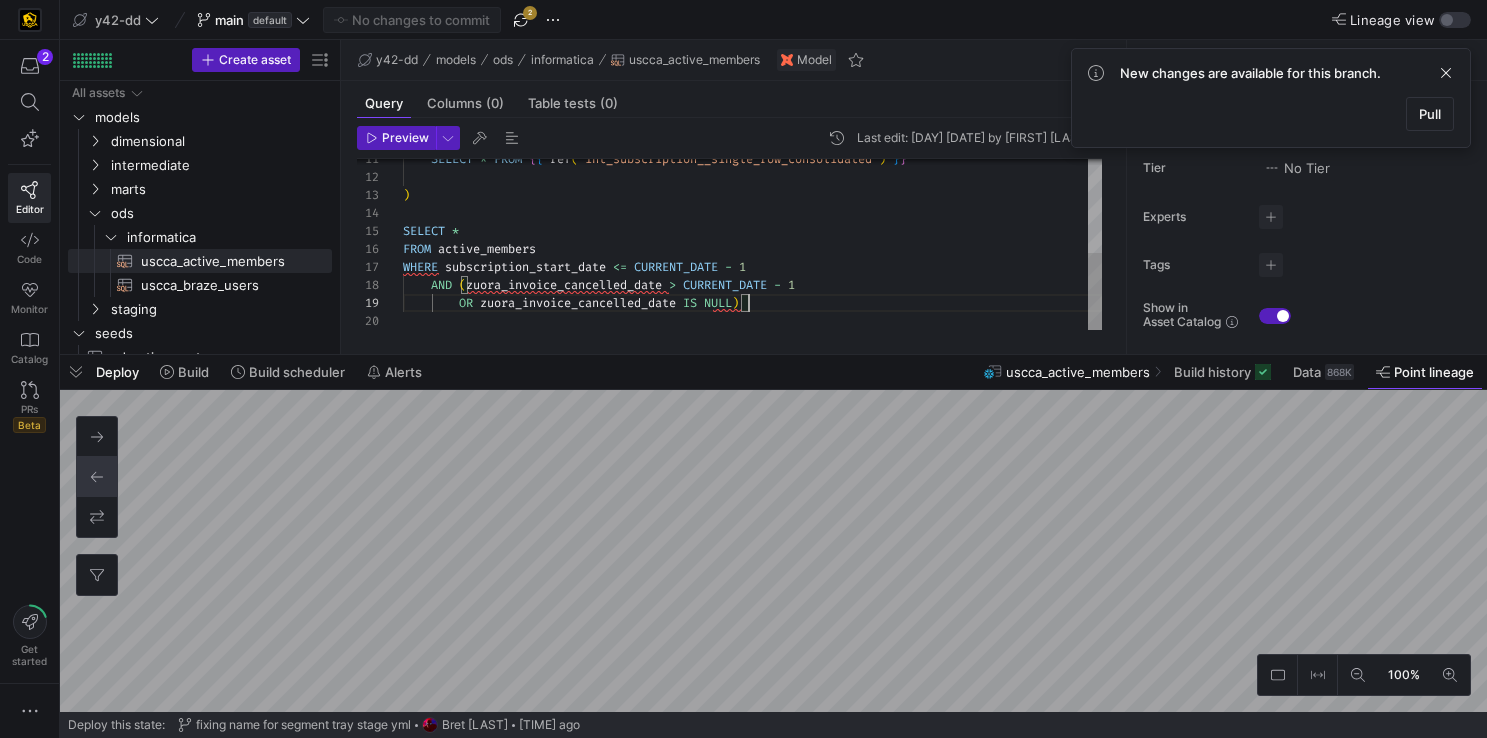 click on "SELECT   *   FROM   { {   ref ( 'int_subscription__single_row_consolidated' )   } } ) SELECT   *   FROM   active_members WHERE   subscription_start_date   <=   CURRENT_DATE   -   1      AND   ( zuora_invoice_cancelled_date   >   CURRENT_DATE   -   1          OR   zuora_invoice_cancelled_date   IS   NULL )" at bounding box center (752, 142) 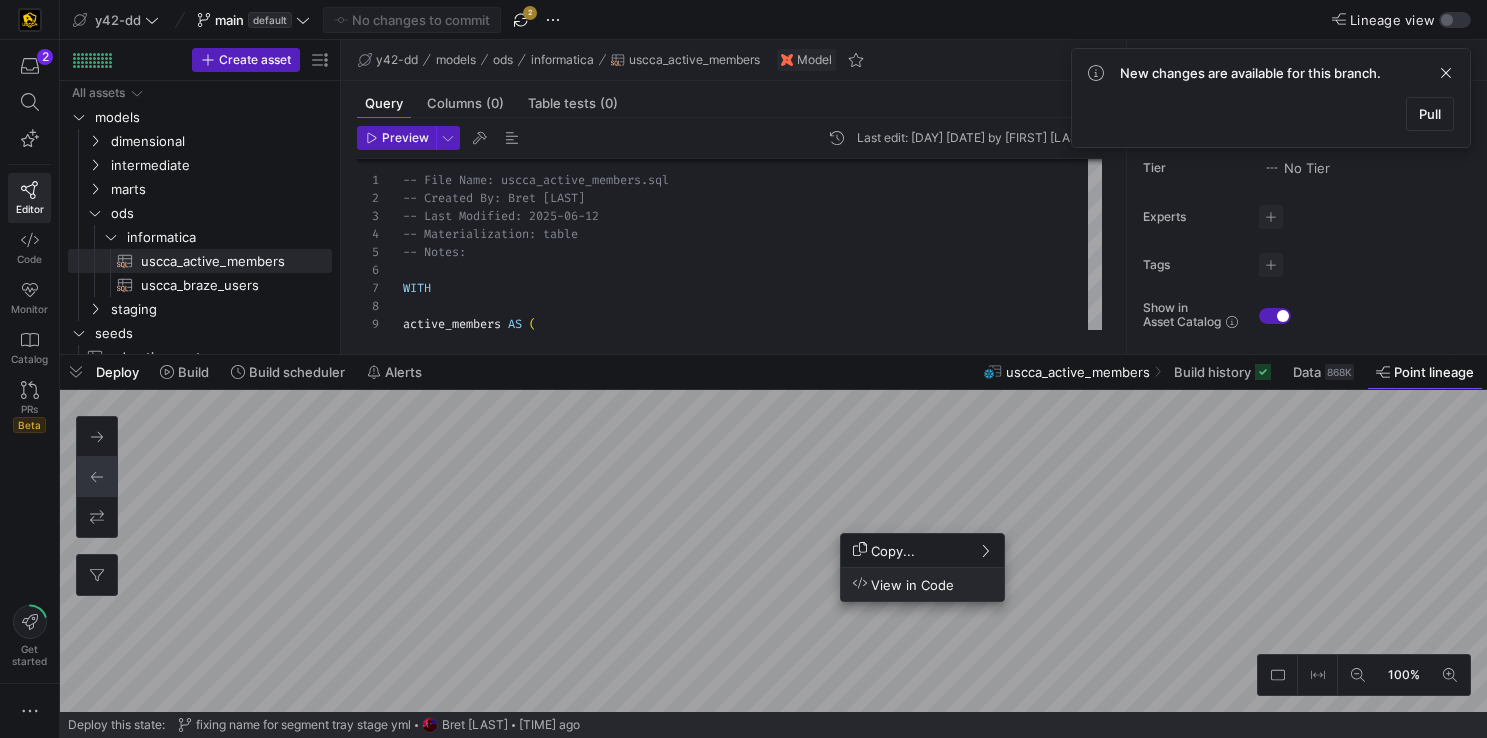 click on "View in Code" at bounding box center [903, 584] 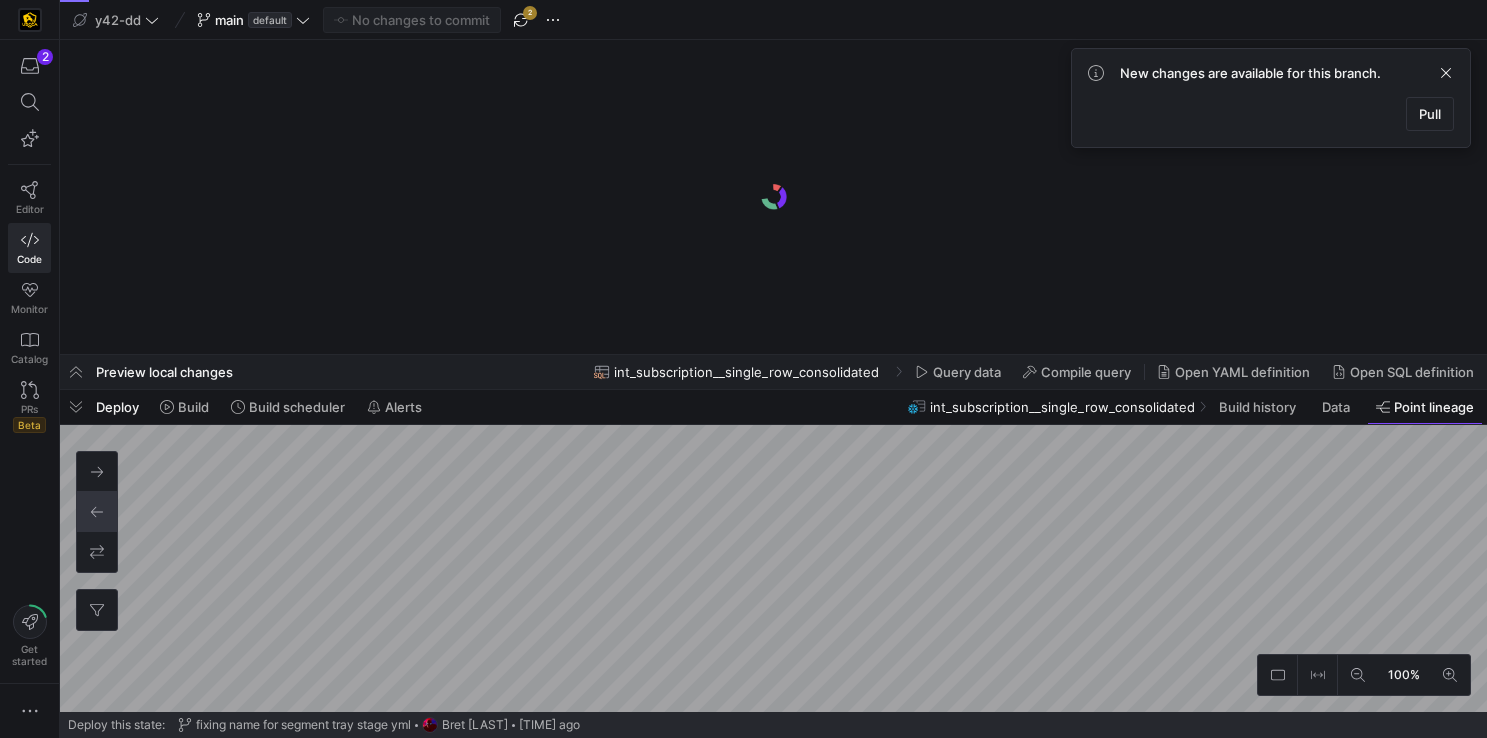 scroll, scrollTop: 0, scrollLeft: 0, axis: both 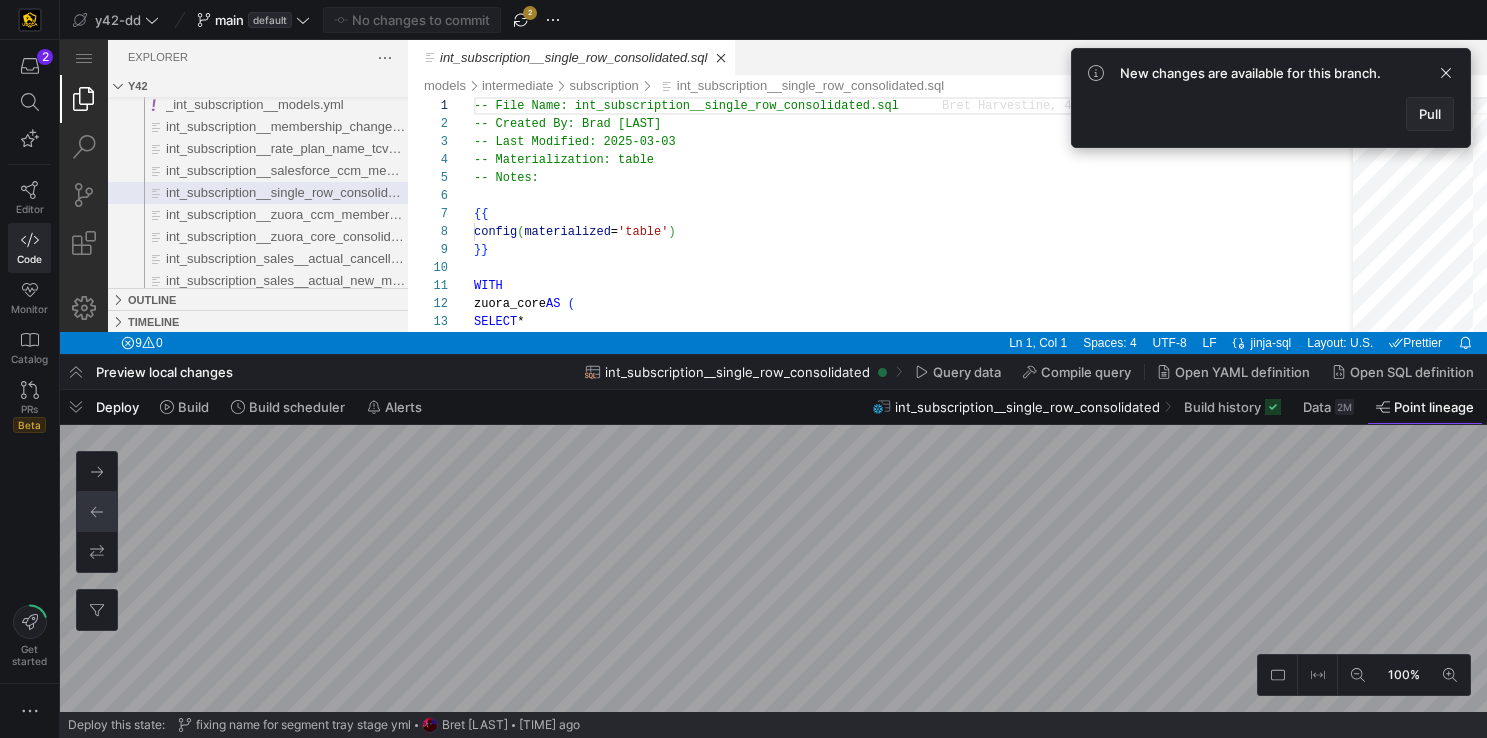 click on "Pull" at bounding box center [1430, 114] 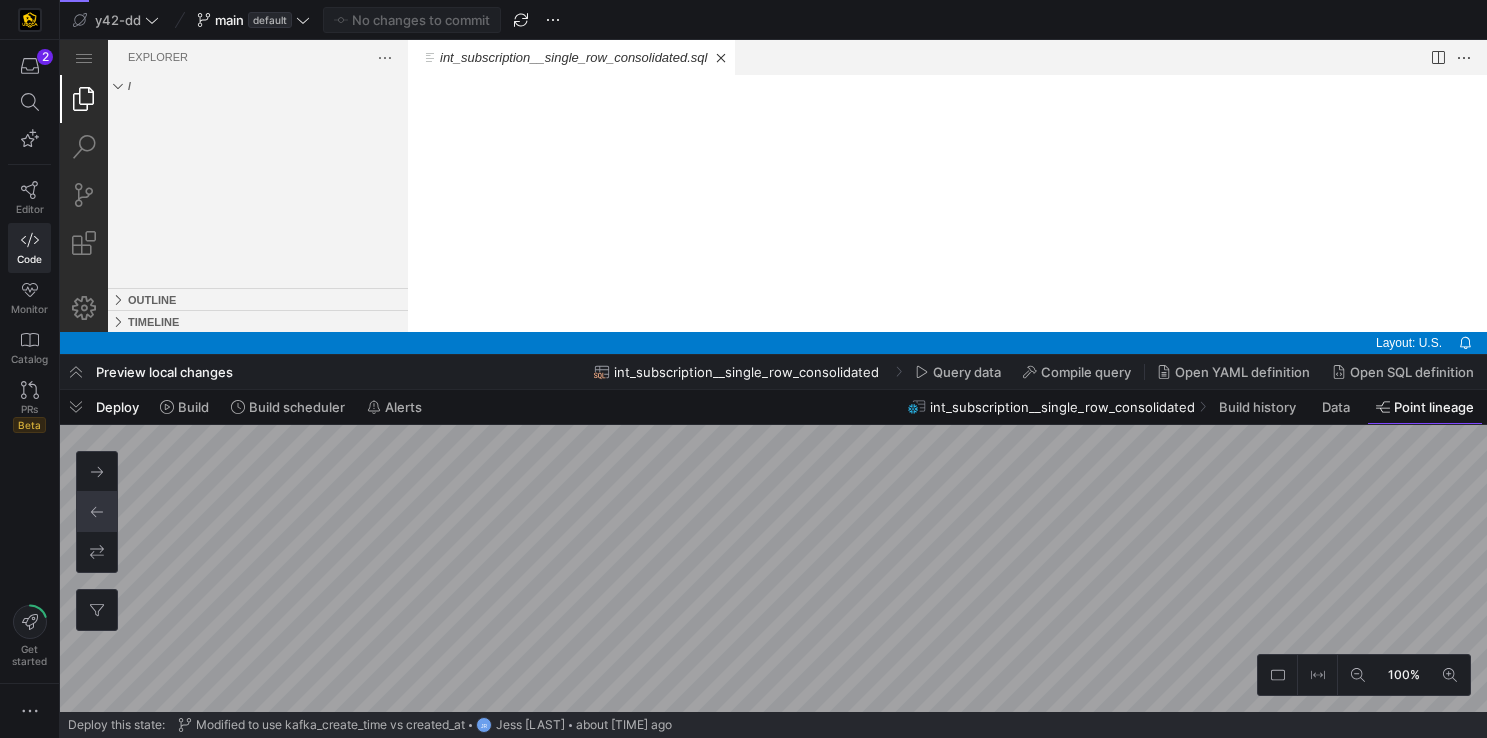 scroll, scrollTop: 0, scrollLeft: 0, axis: both 